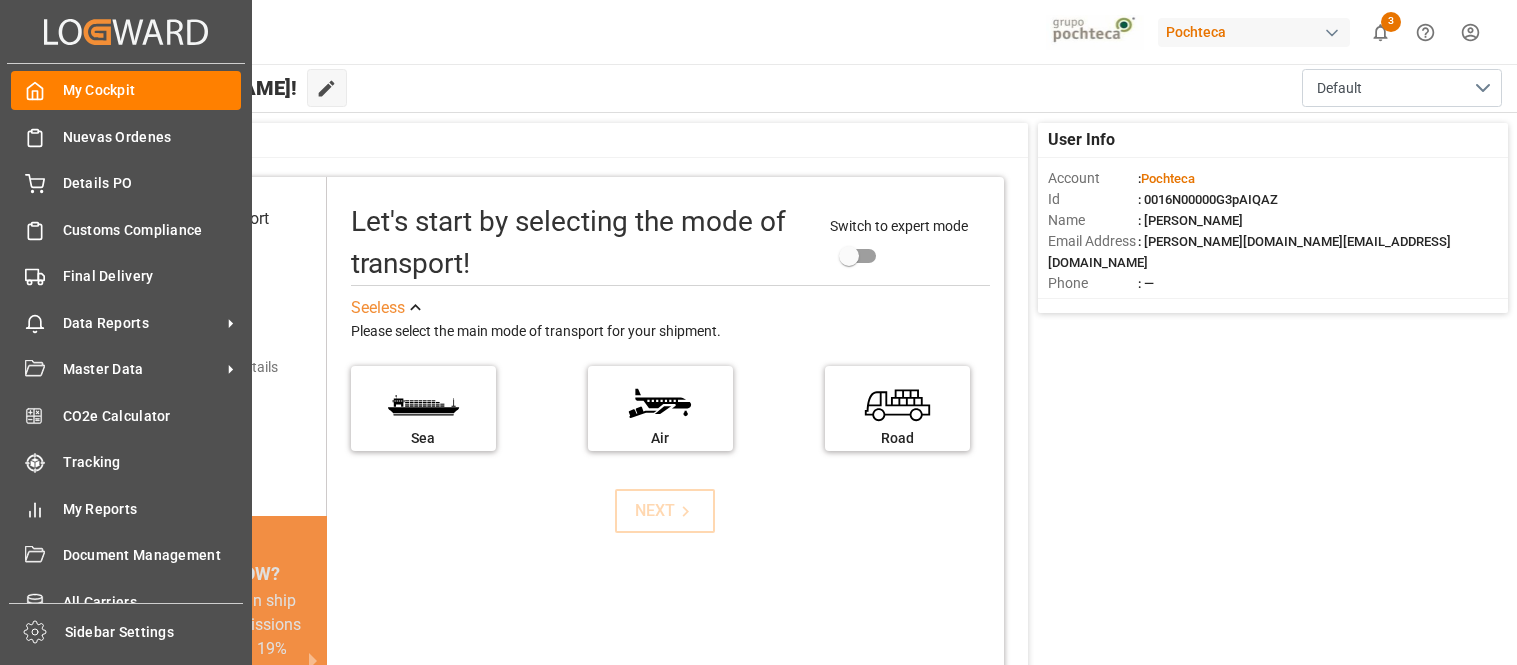 scroll, scrollTop: 0, scrollLeft: 0, axis: both 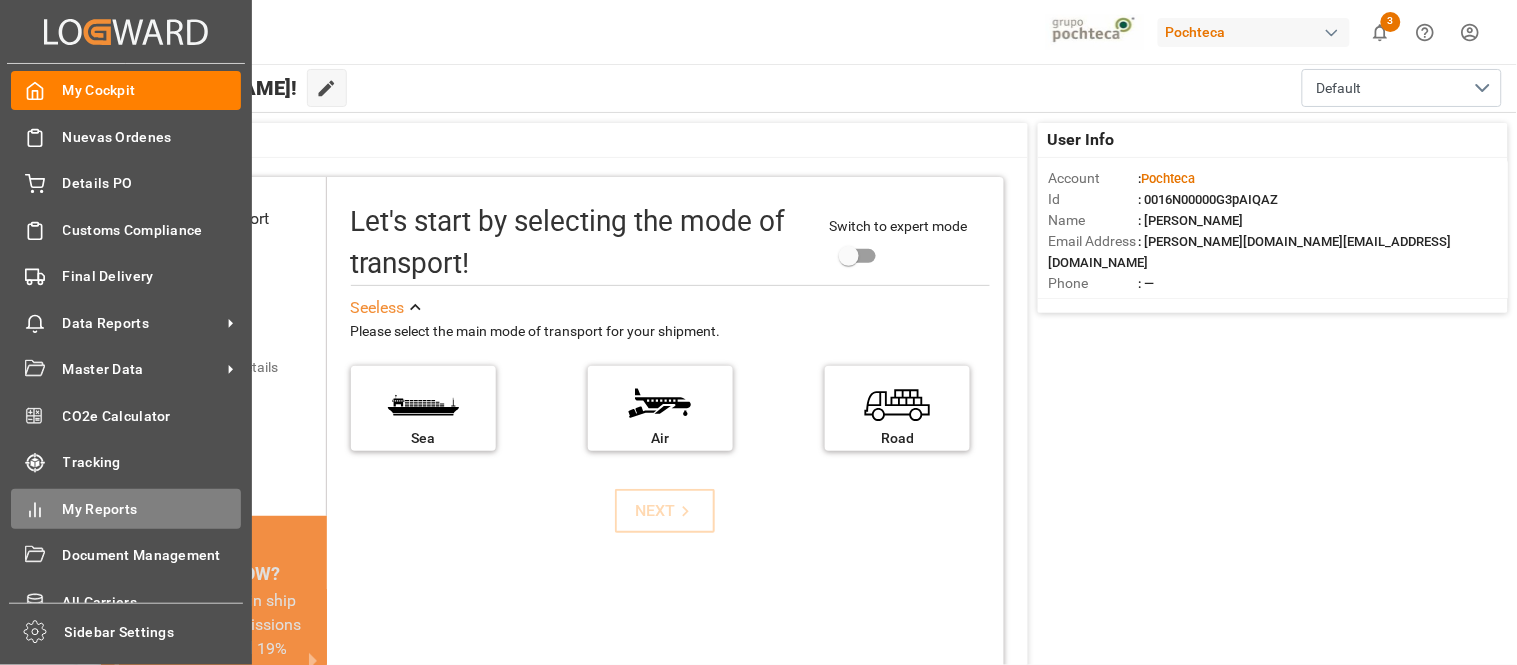 click on "My Reports" at bounding box center (152, 509) 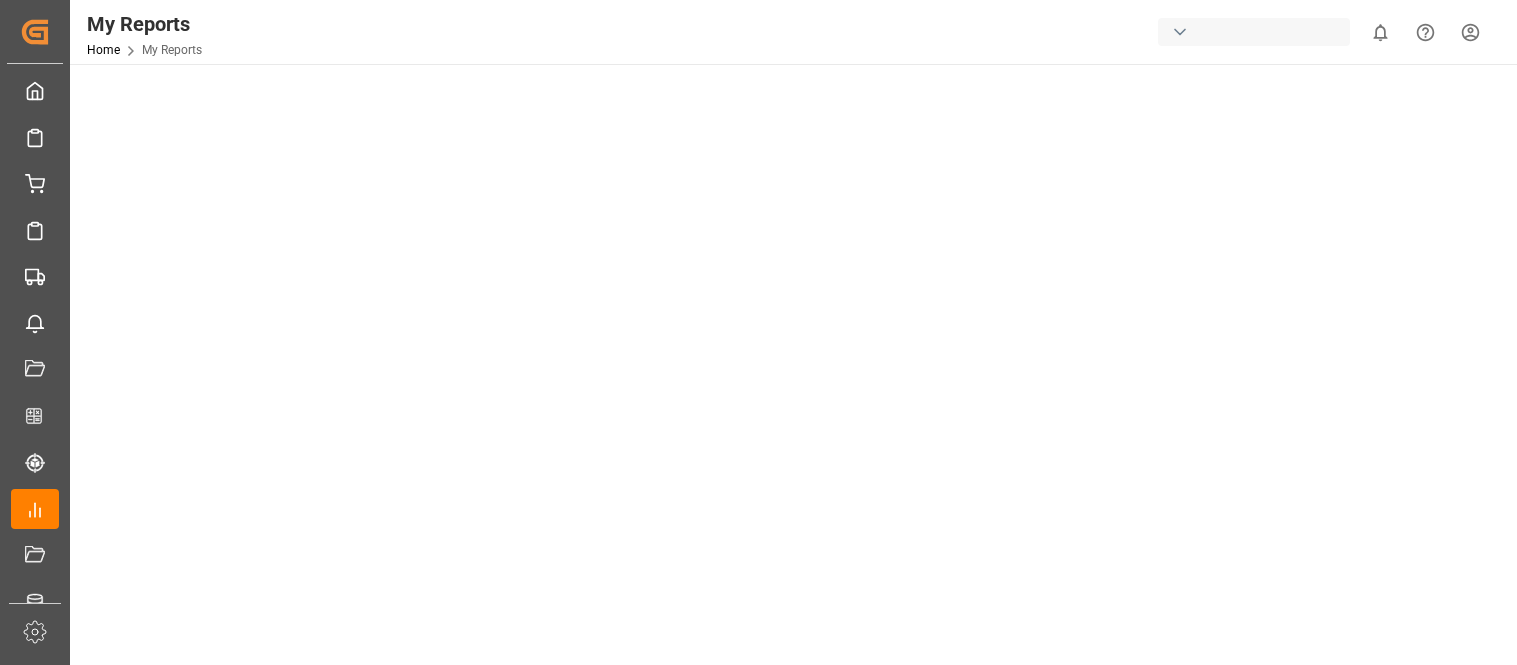 scroll, scrollTop: 0, scrollLeft: 0, axis: both 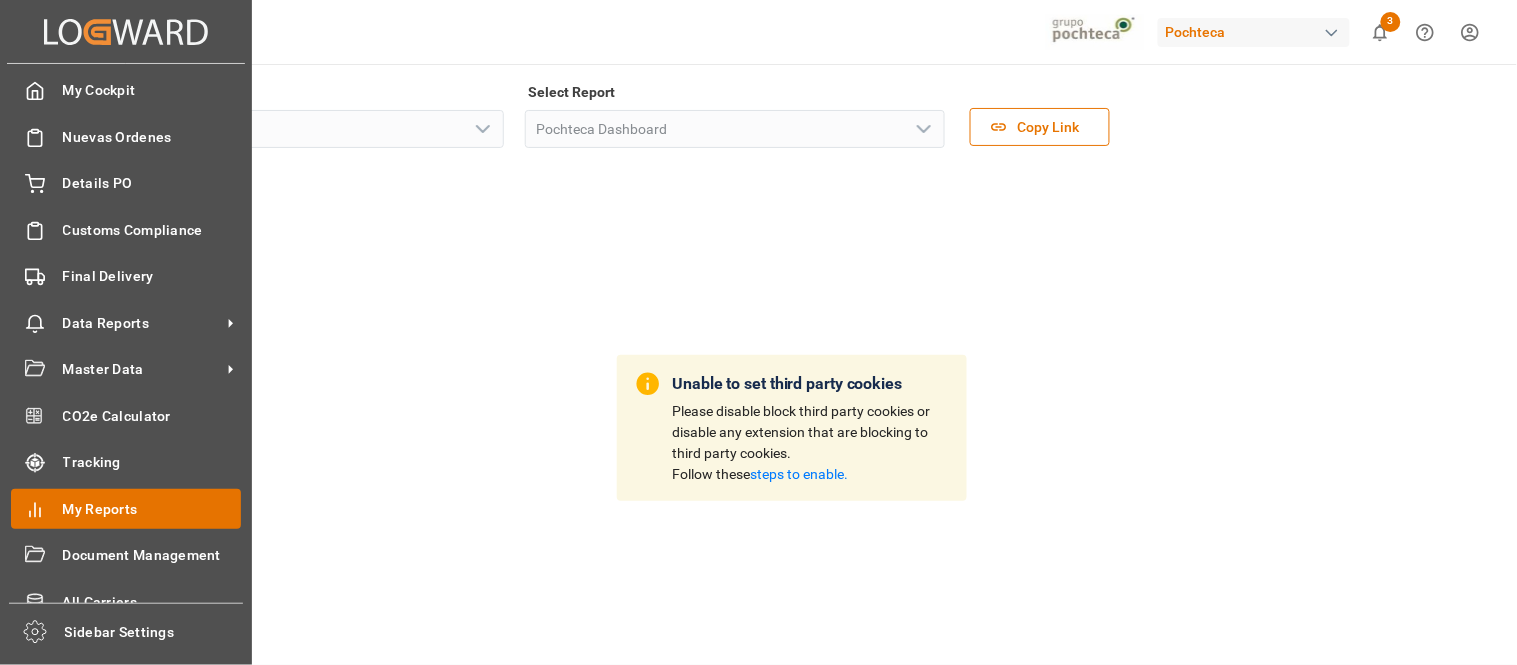 click on "My Reports" at bounding box center (152, 509) 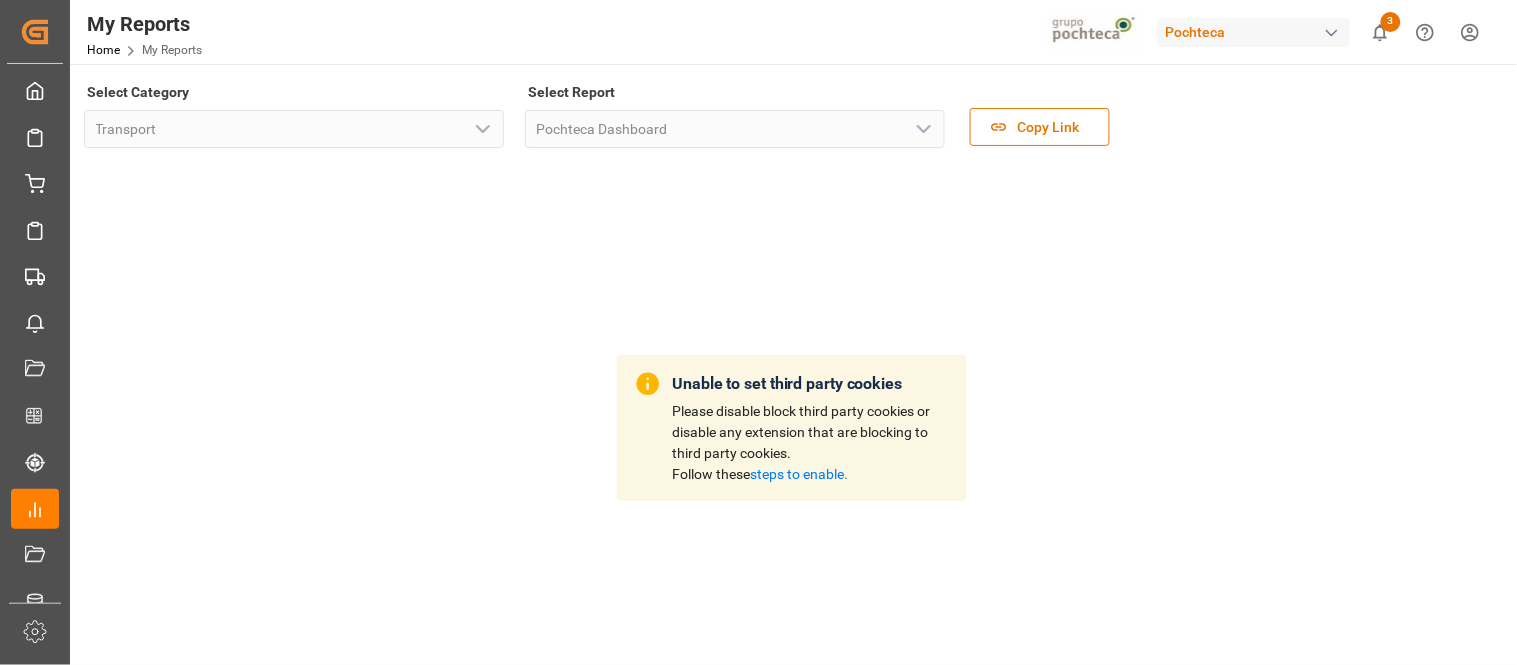 click on "steps to enable." at bounding box center [800, 474] 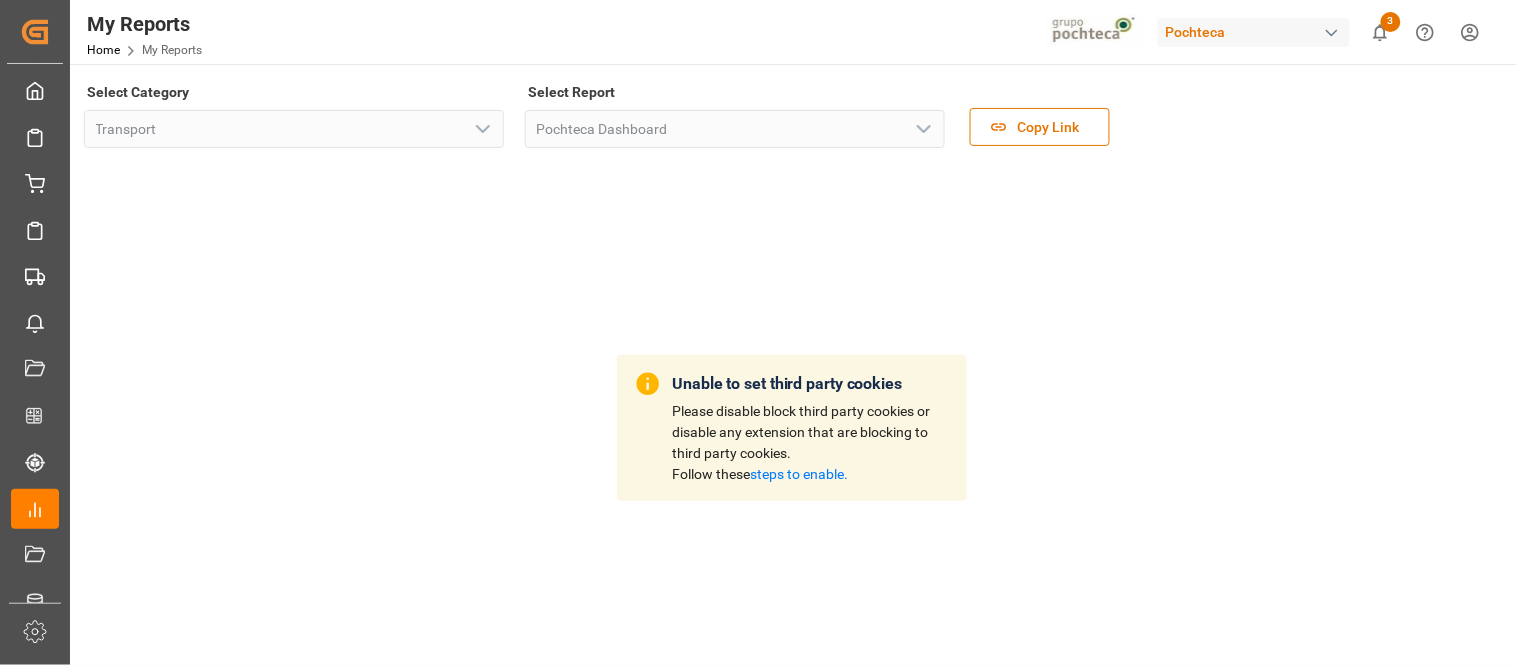 click at bounding box center [1332, 33] 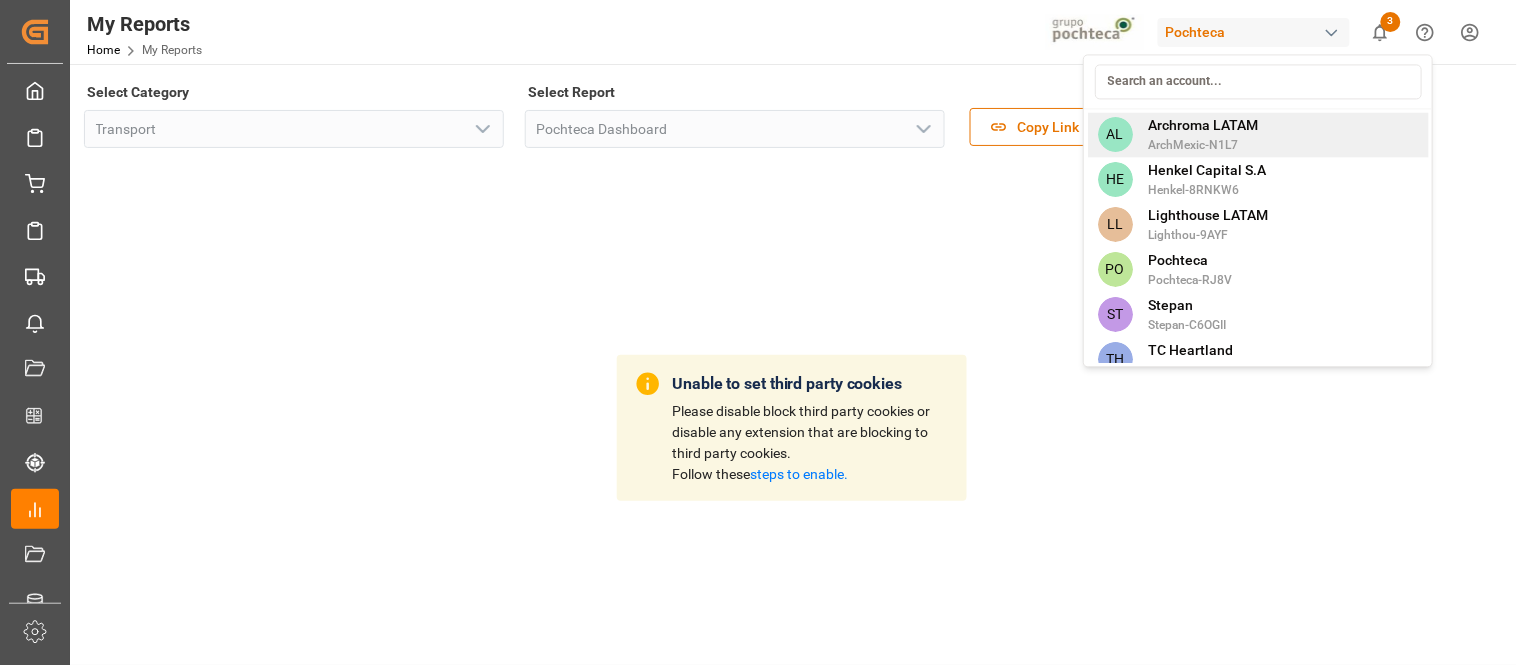 click on "Archroma LATAM" at bounding box center [1204, 125] 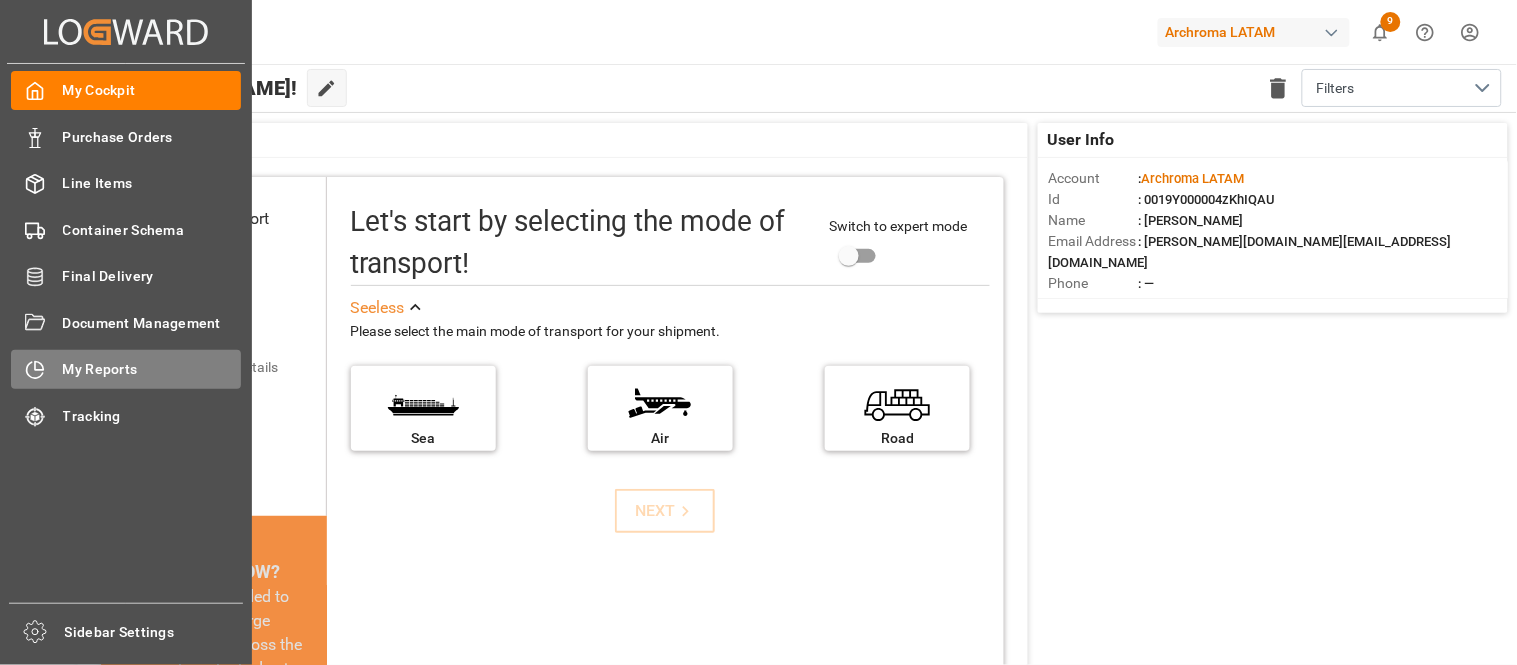 click on "My Reports My Reports" at bounding box center [126, 369] 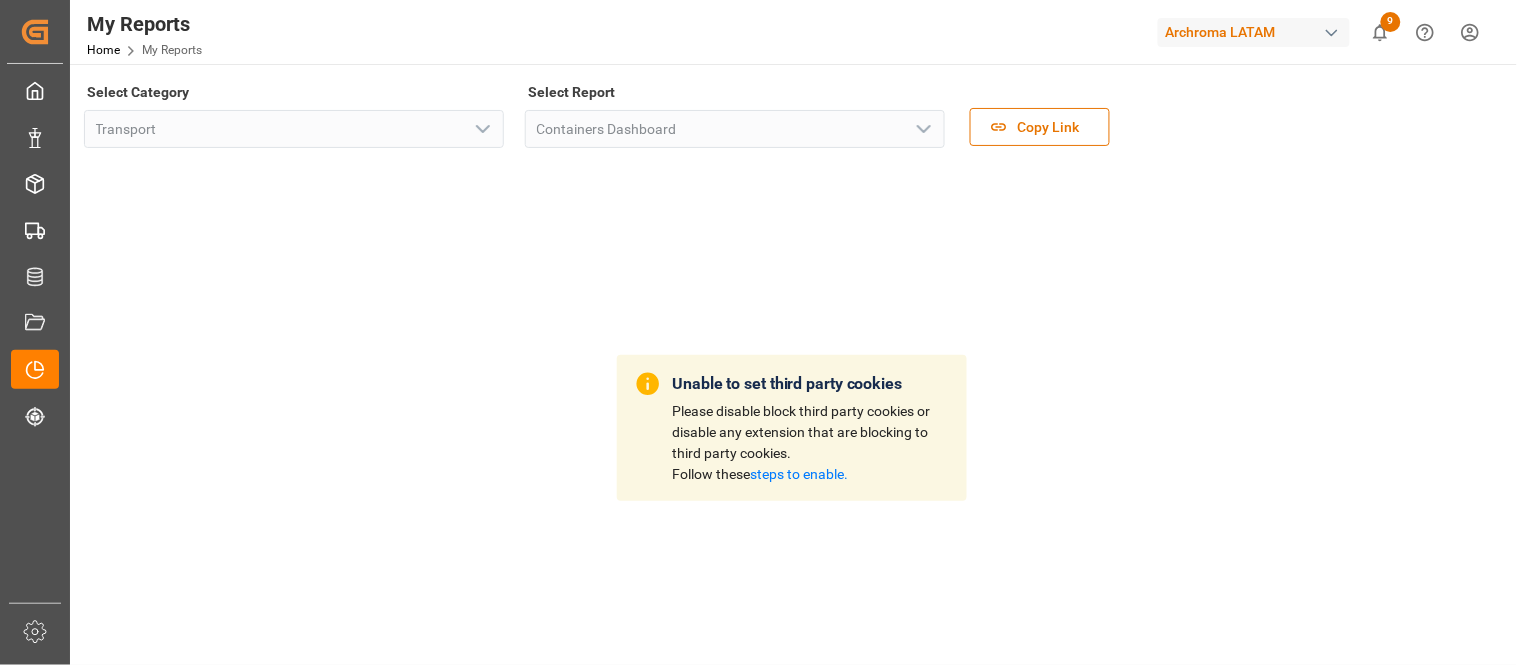 click on "Unable to set third party cookies   Please disable block third party cookies or disable any extension that are blocking to third party cookies.  Follow these  steps to enable." at bounding box center (791, 428) 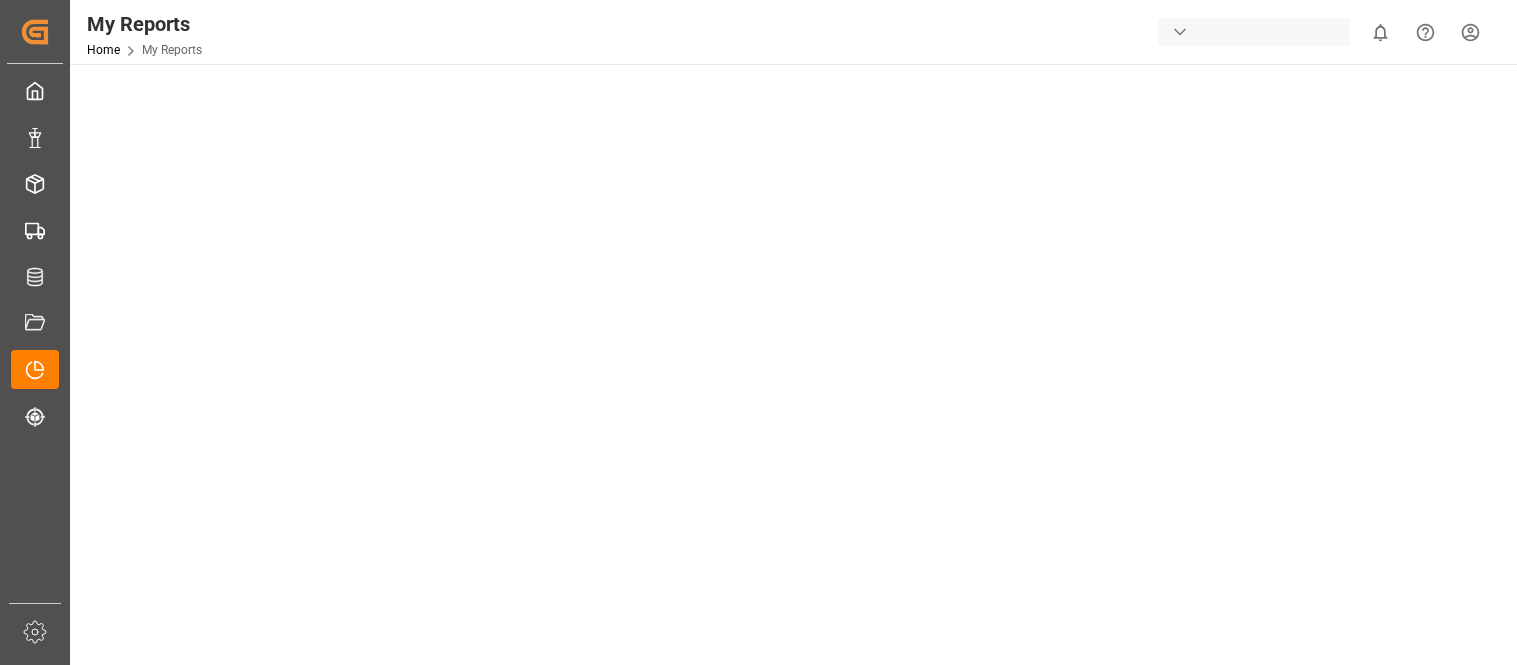 scroll, scrollTop: 0, scrollLeft: 0, axis: both 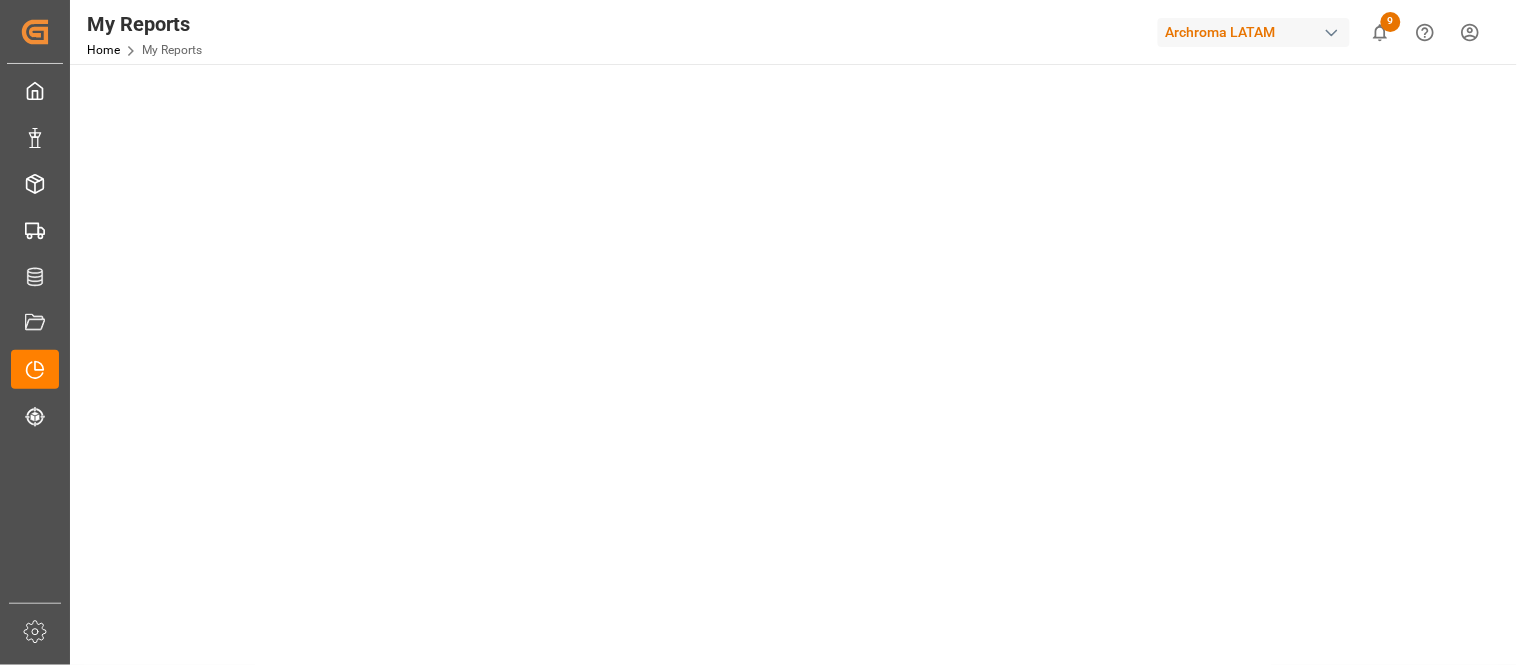 click at bounding box center [1332, 33] 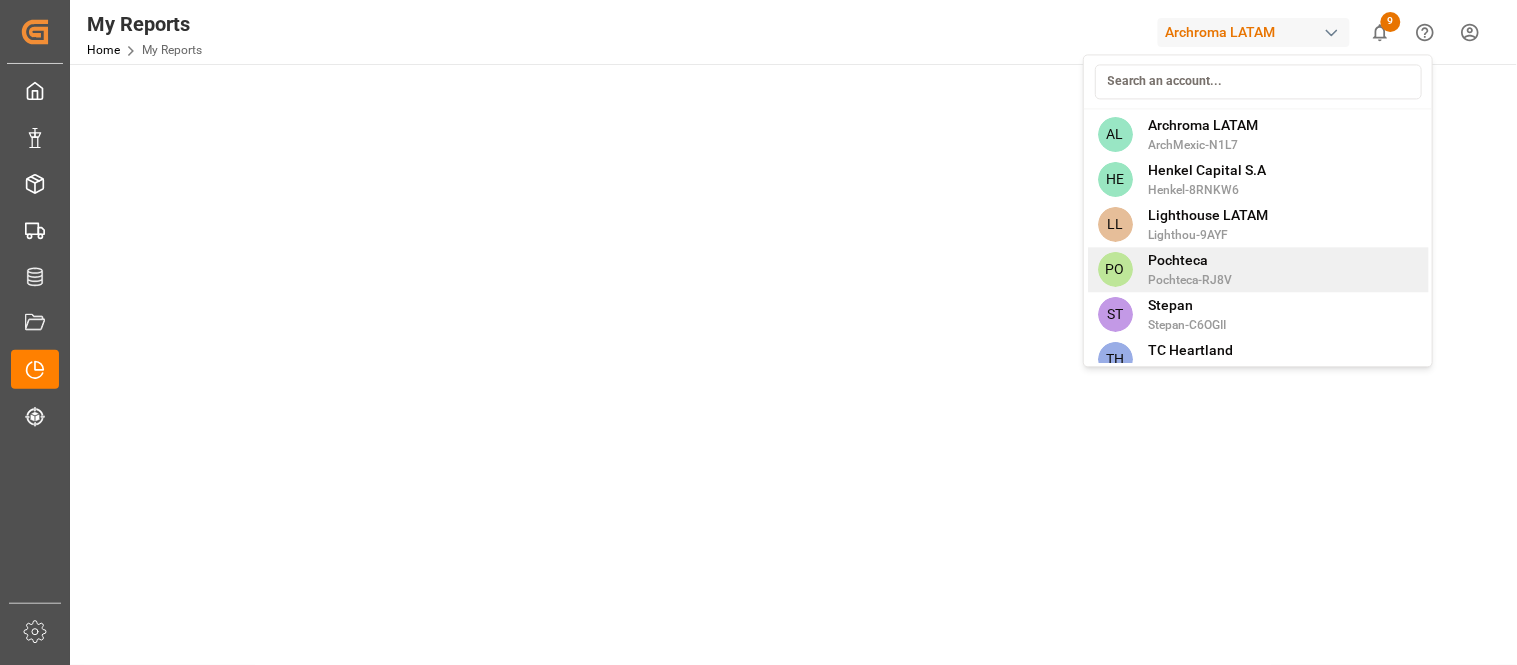 click on "Pochteca" at bounding box center [1191, 260] 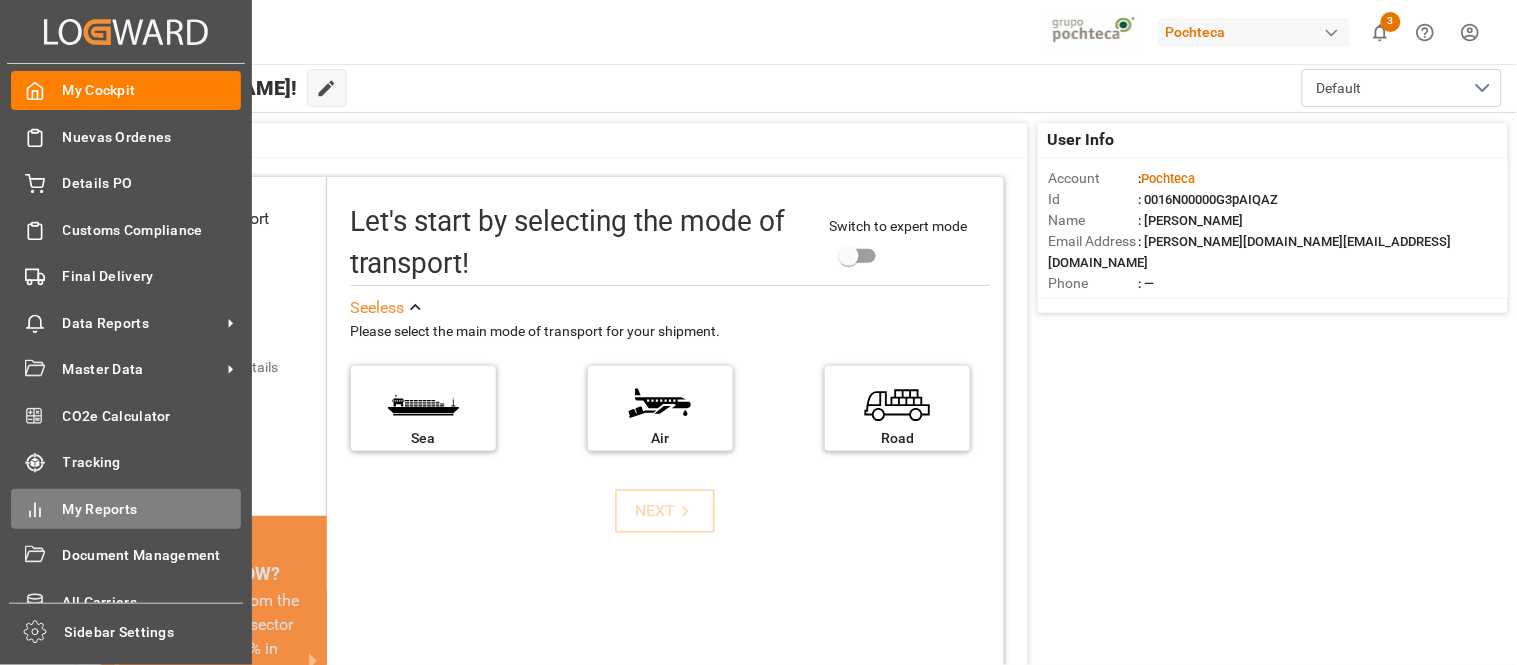 click on "My Reports" at bounding box center (152, 509) 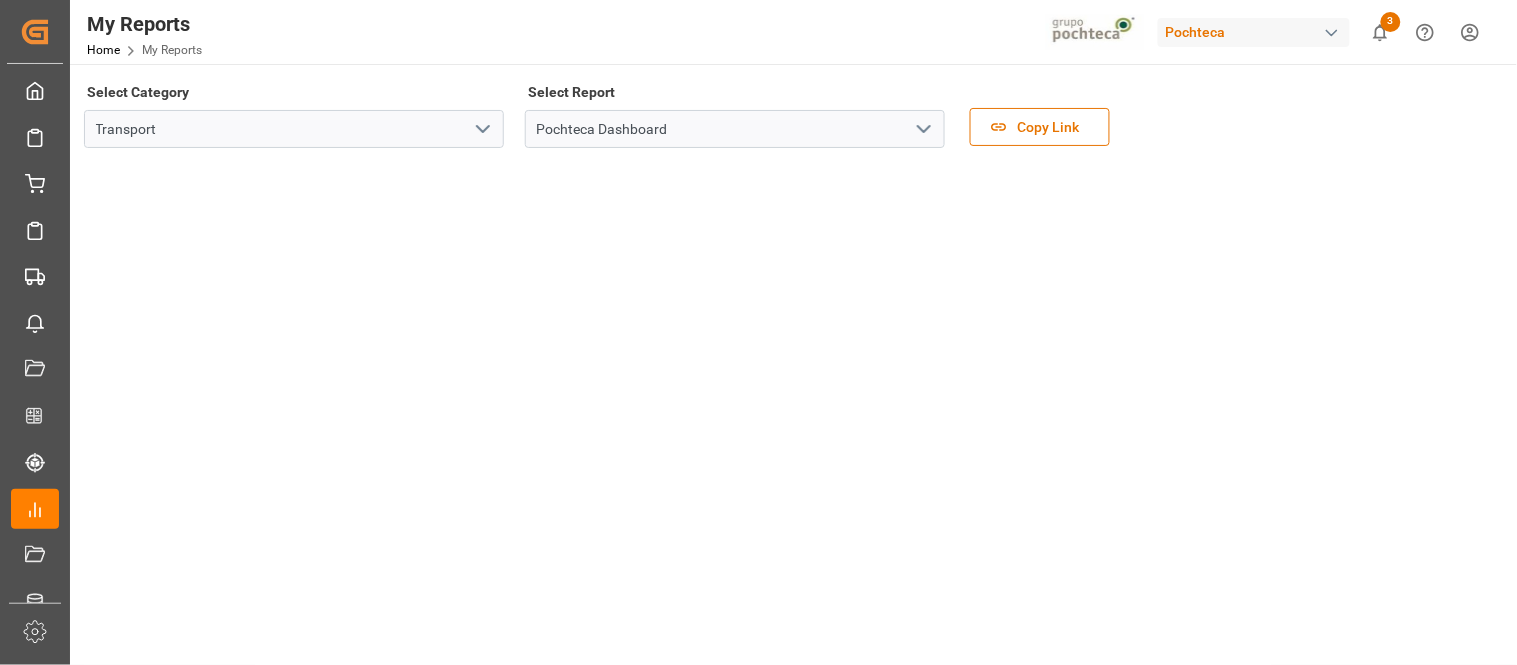 click at bounding box center (1332, 33) 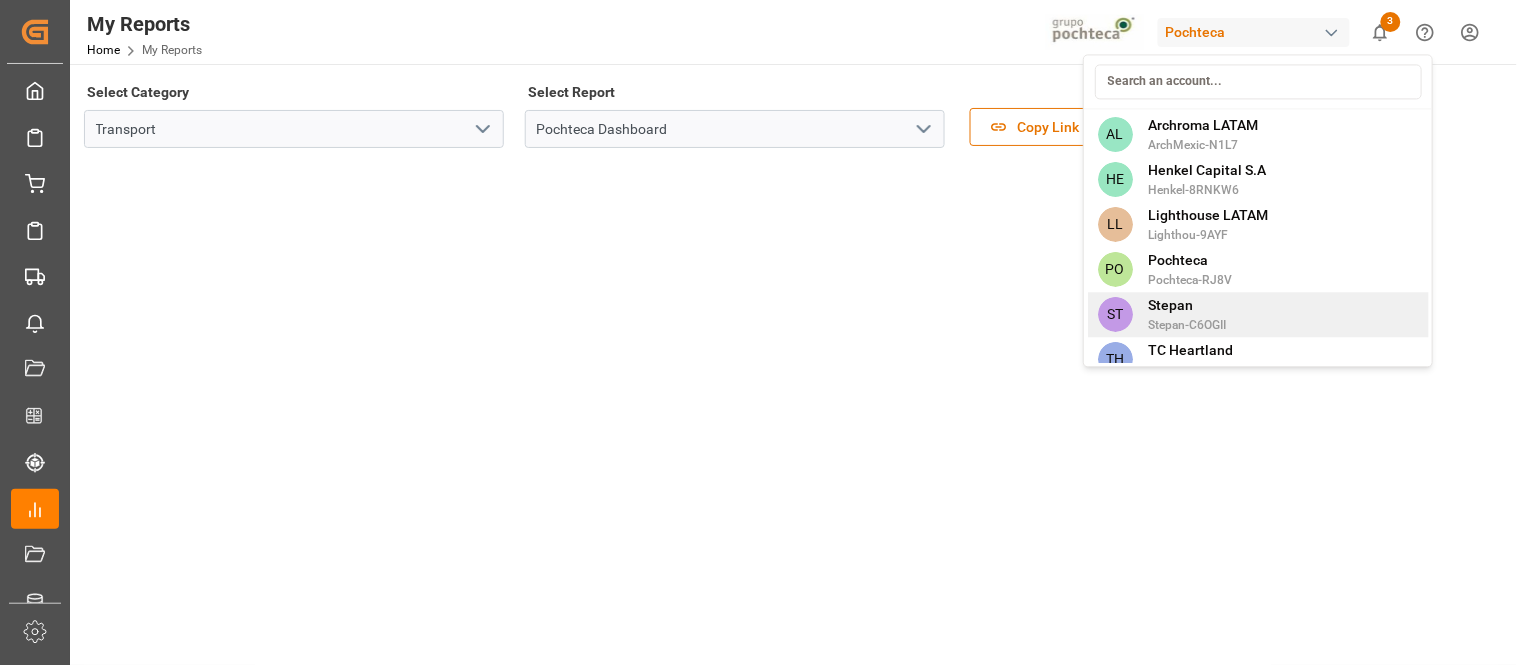click on "Stepan" at bounding box center (1188, 305) 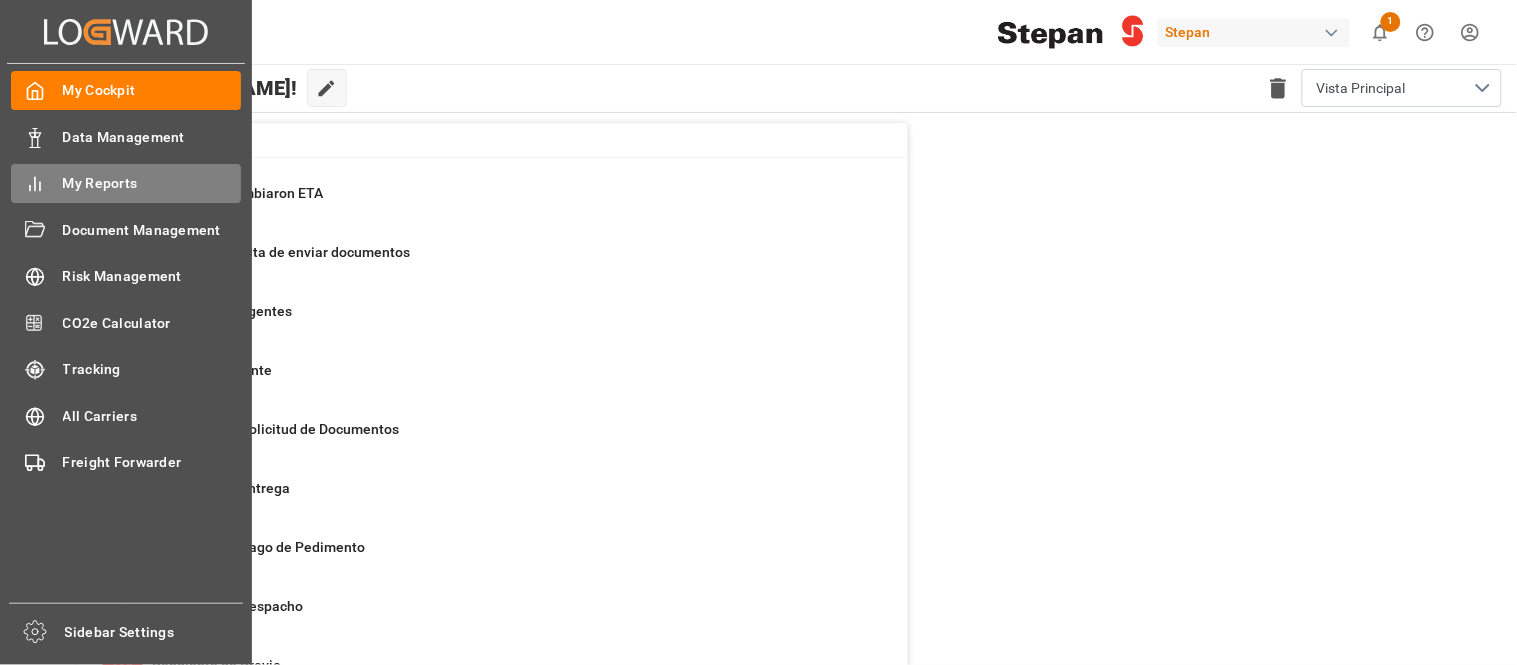 click 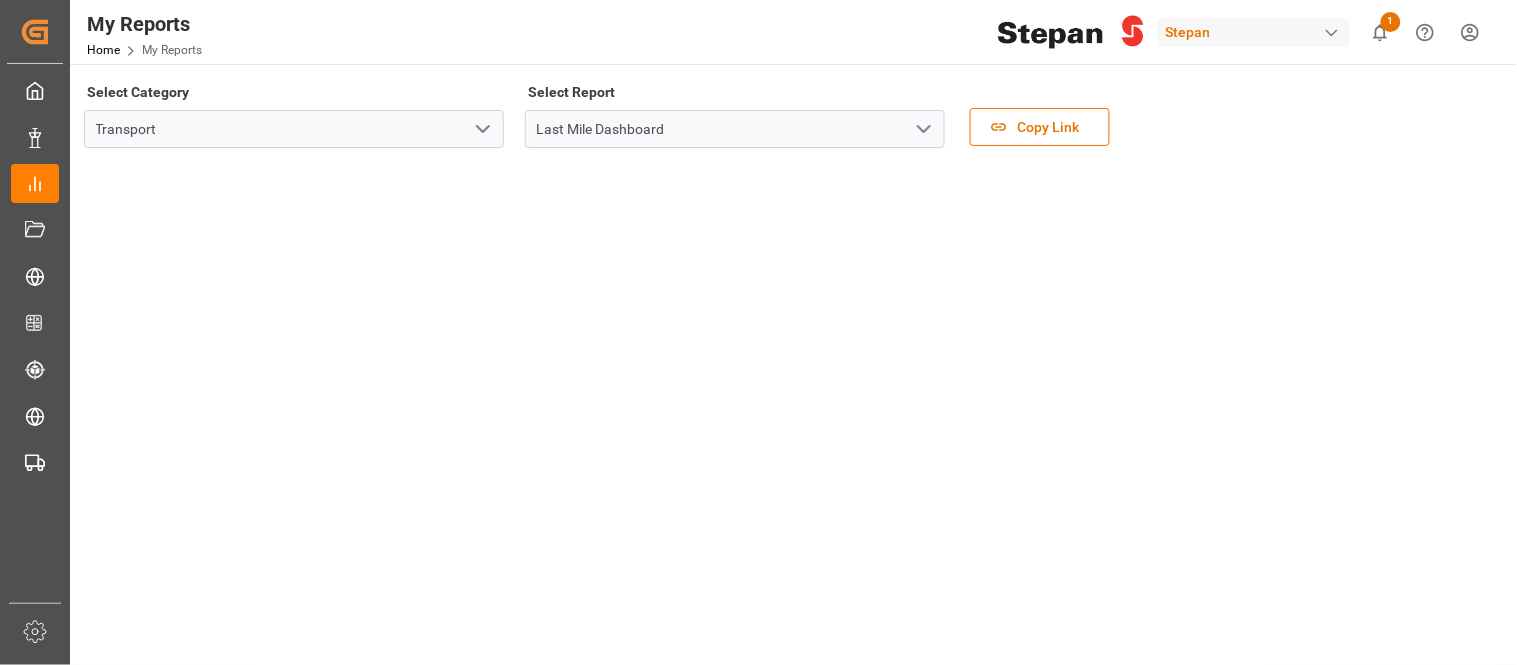 click 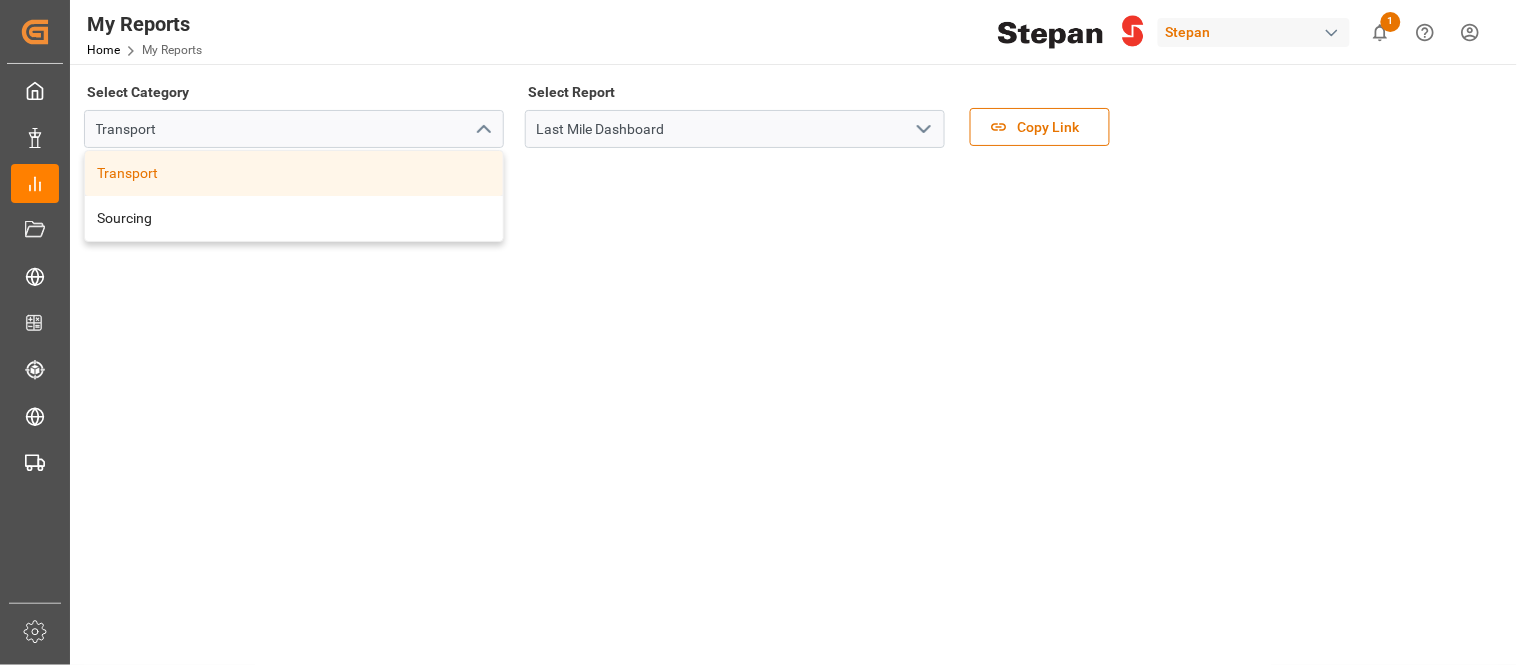 click on "Transport" at bounding box center (294, 173) 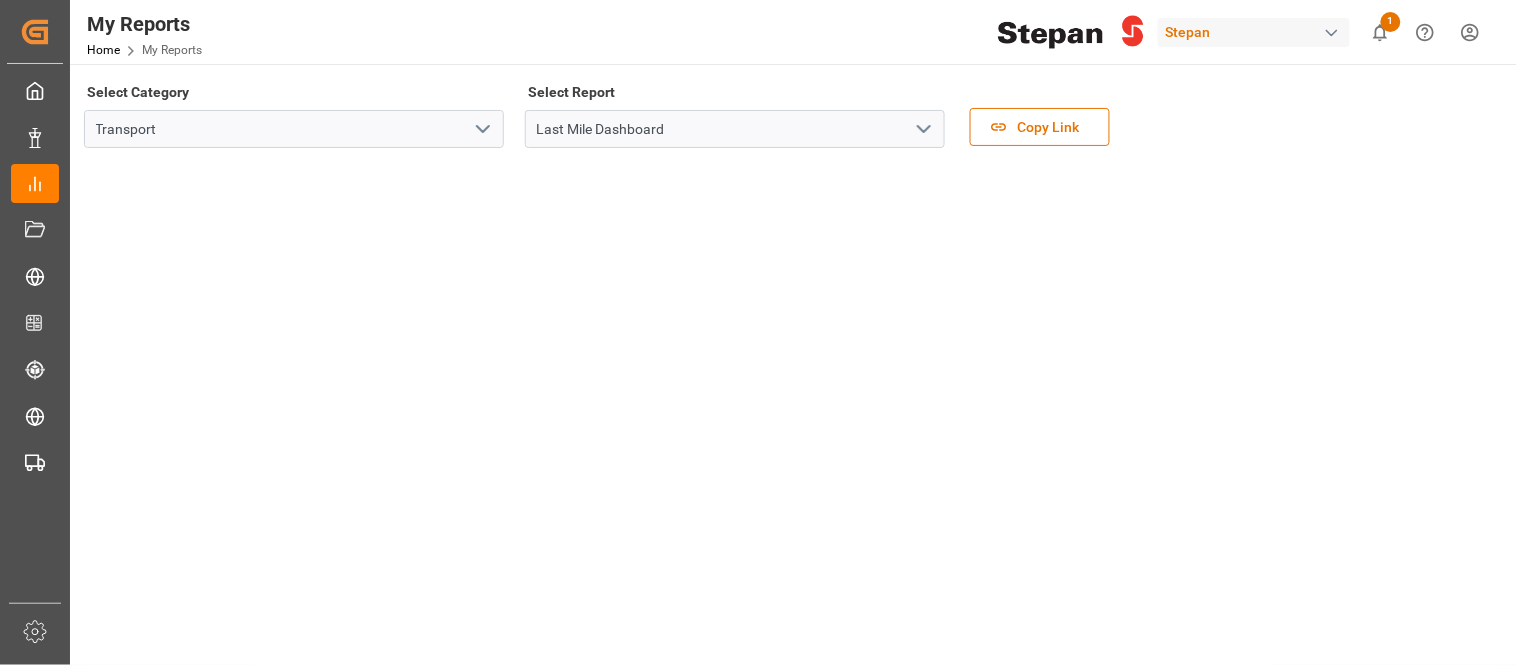 click 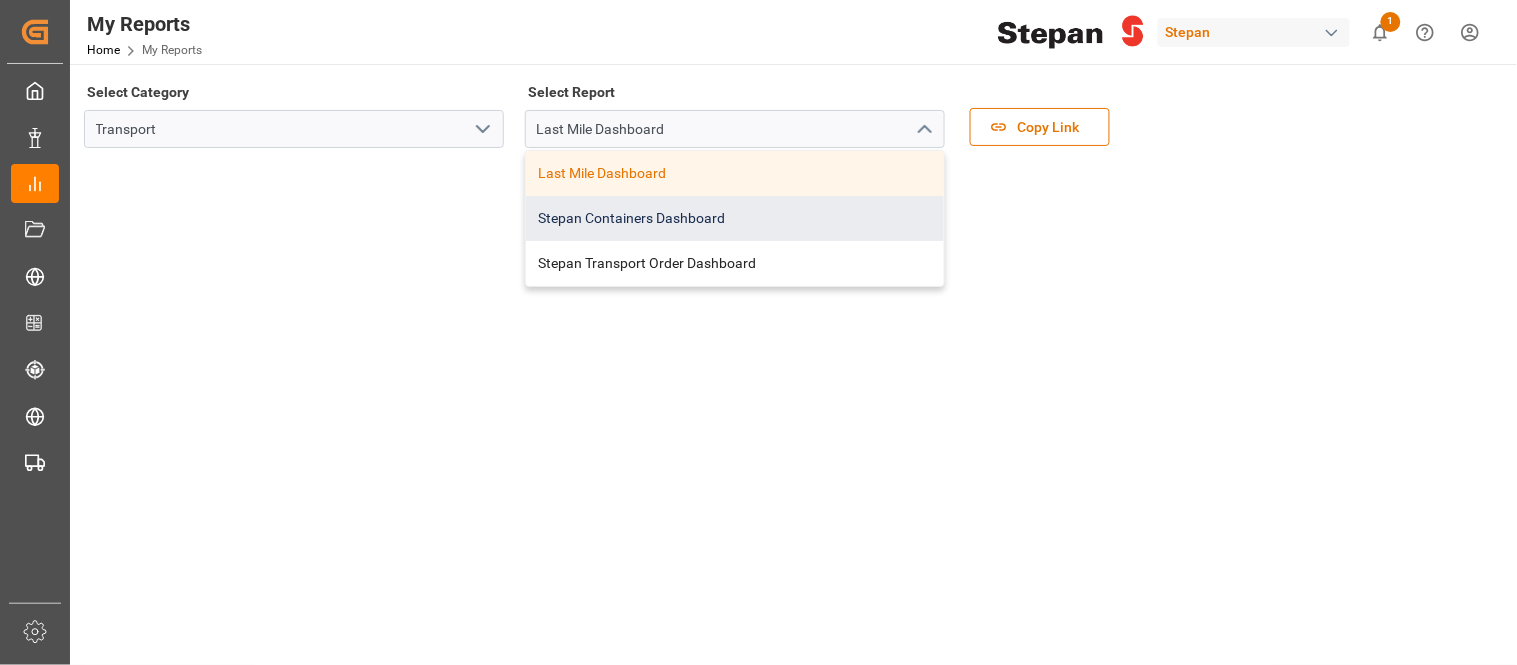 click on "Stepan Containers Dashboard" at bounding box center [735, 218] 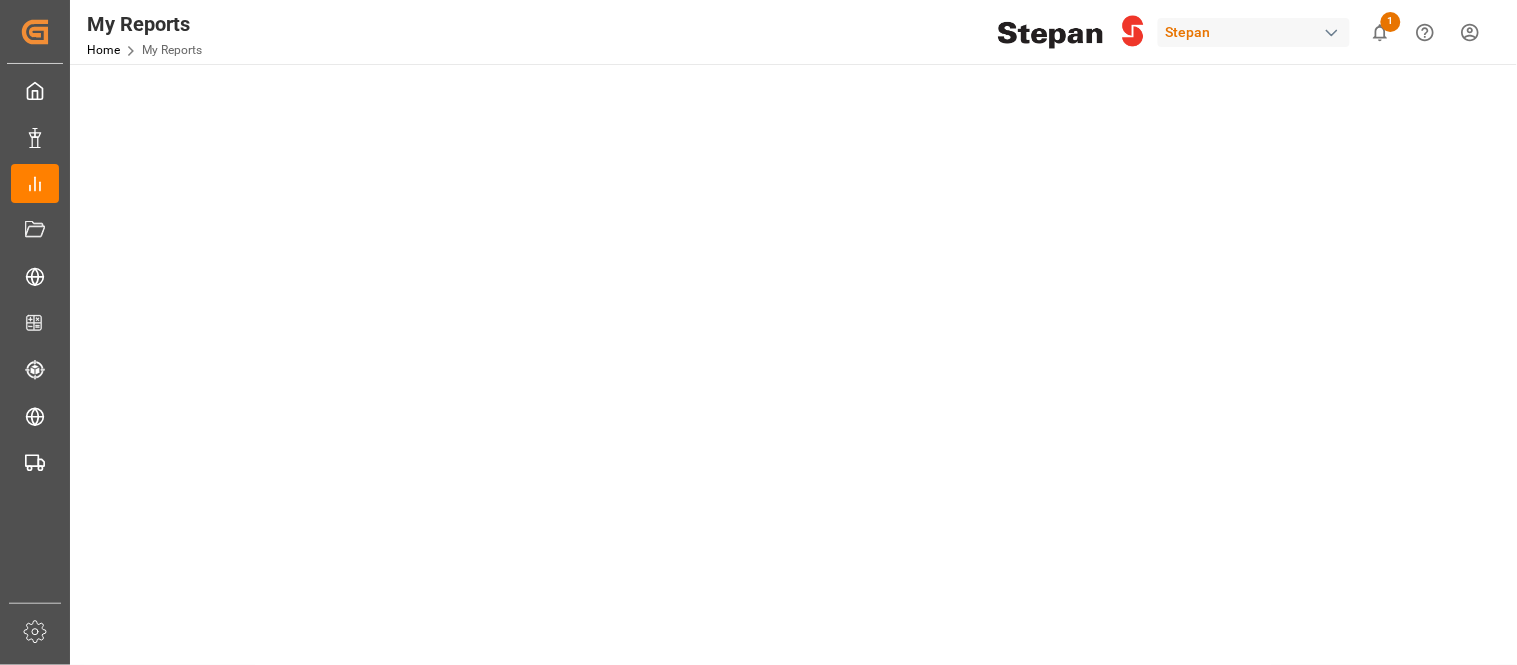 scroll, scrollTop: 666, scrollLeft: 0, axis: vertical 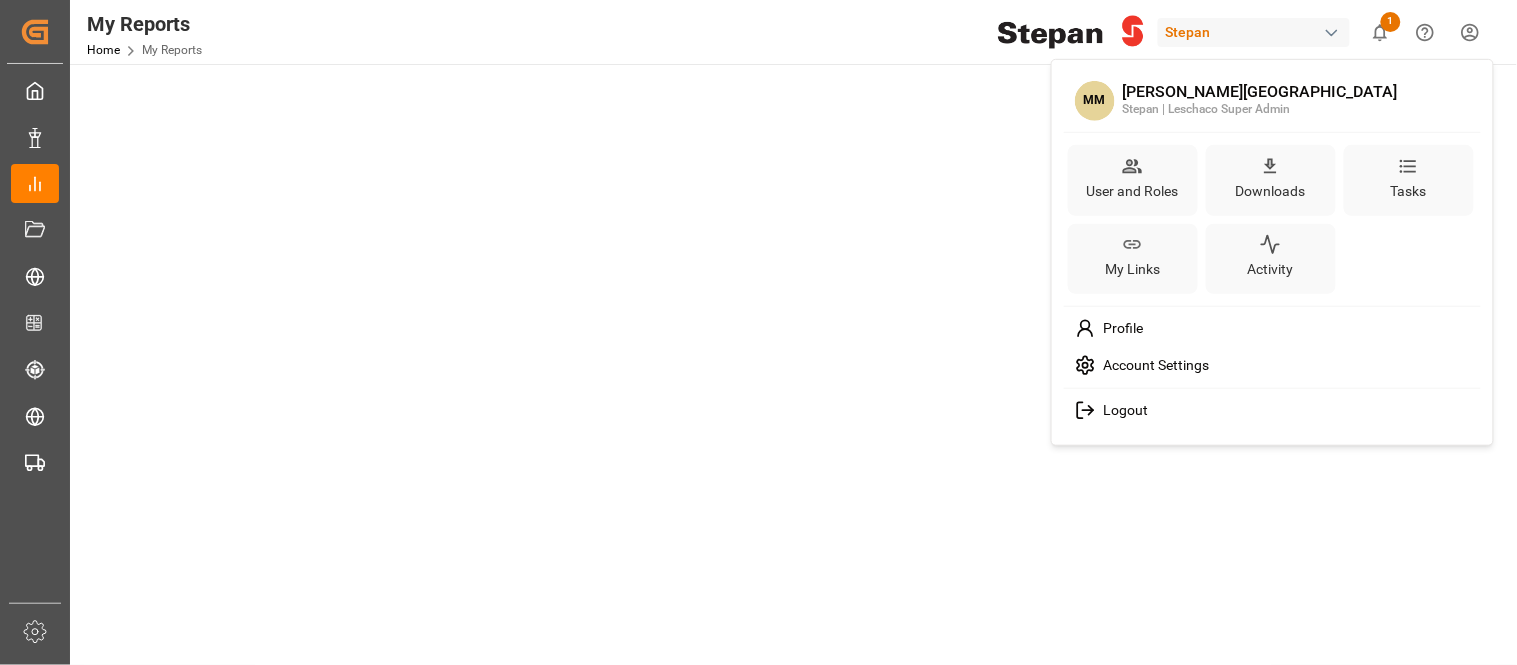 click on "Logout" at bounding box center (1122, 411) 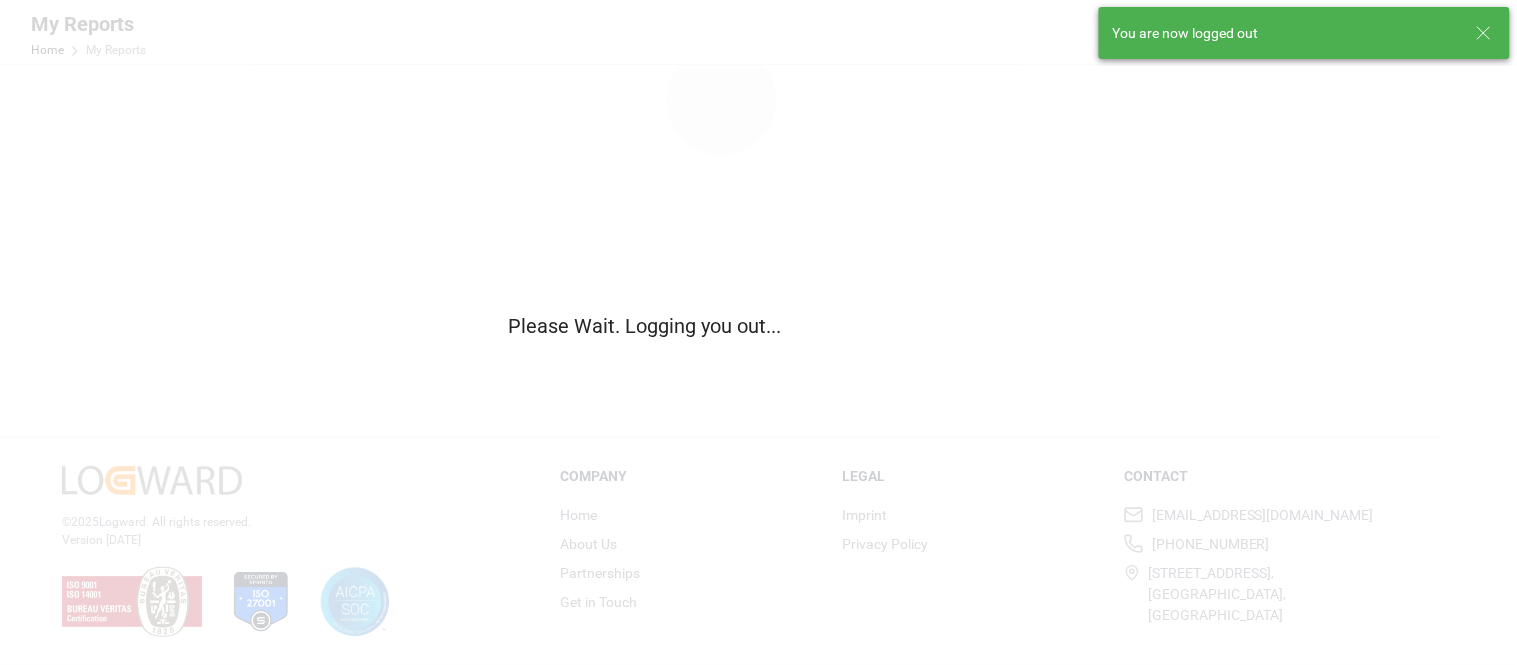 scroll, scrollTop: 0, scrollLeft: 0, axis: both 